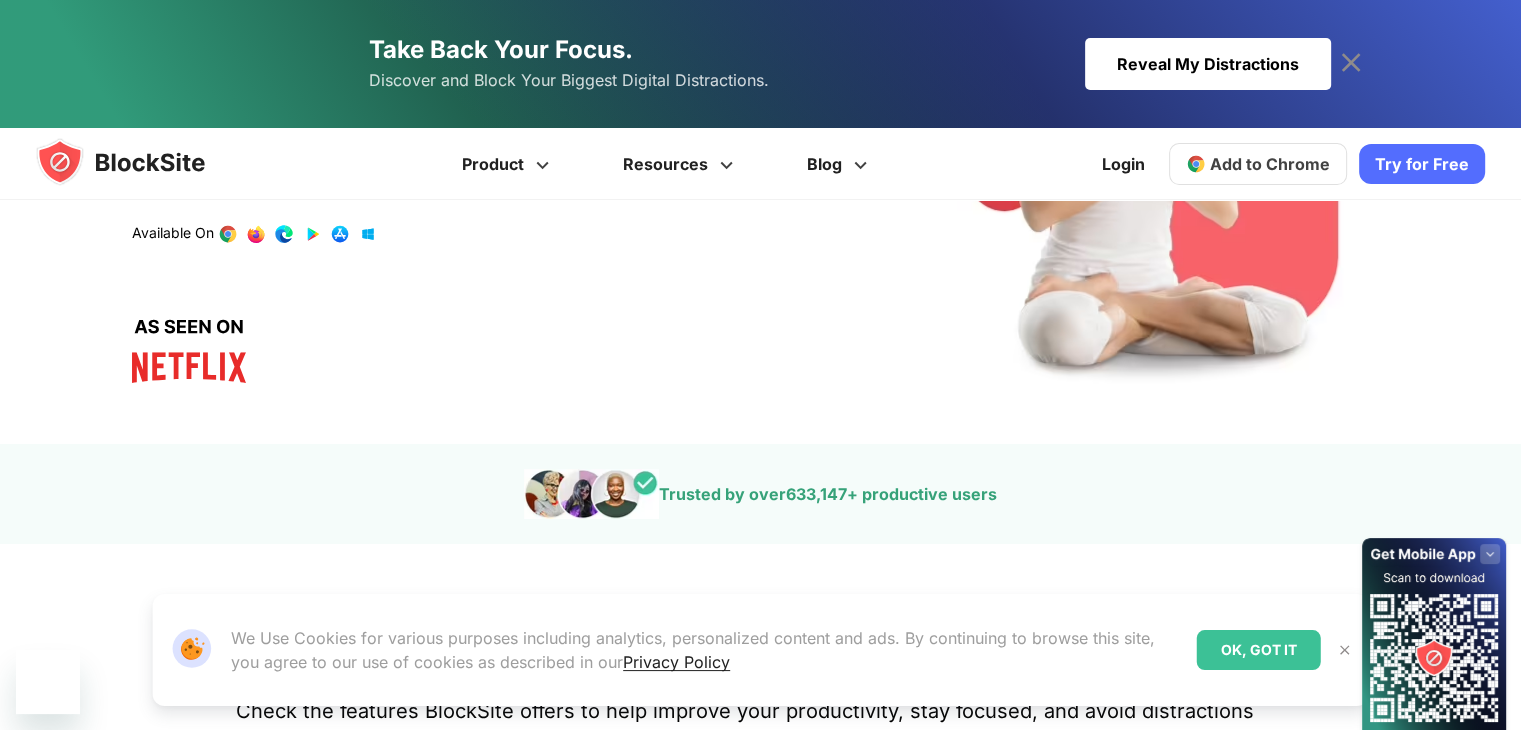 scroll, scrollTop: 612, scrollLeft: 0, axis: vertical 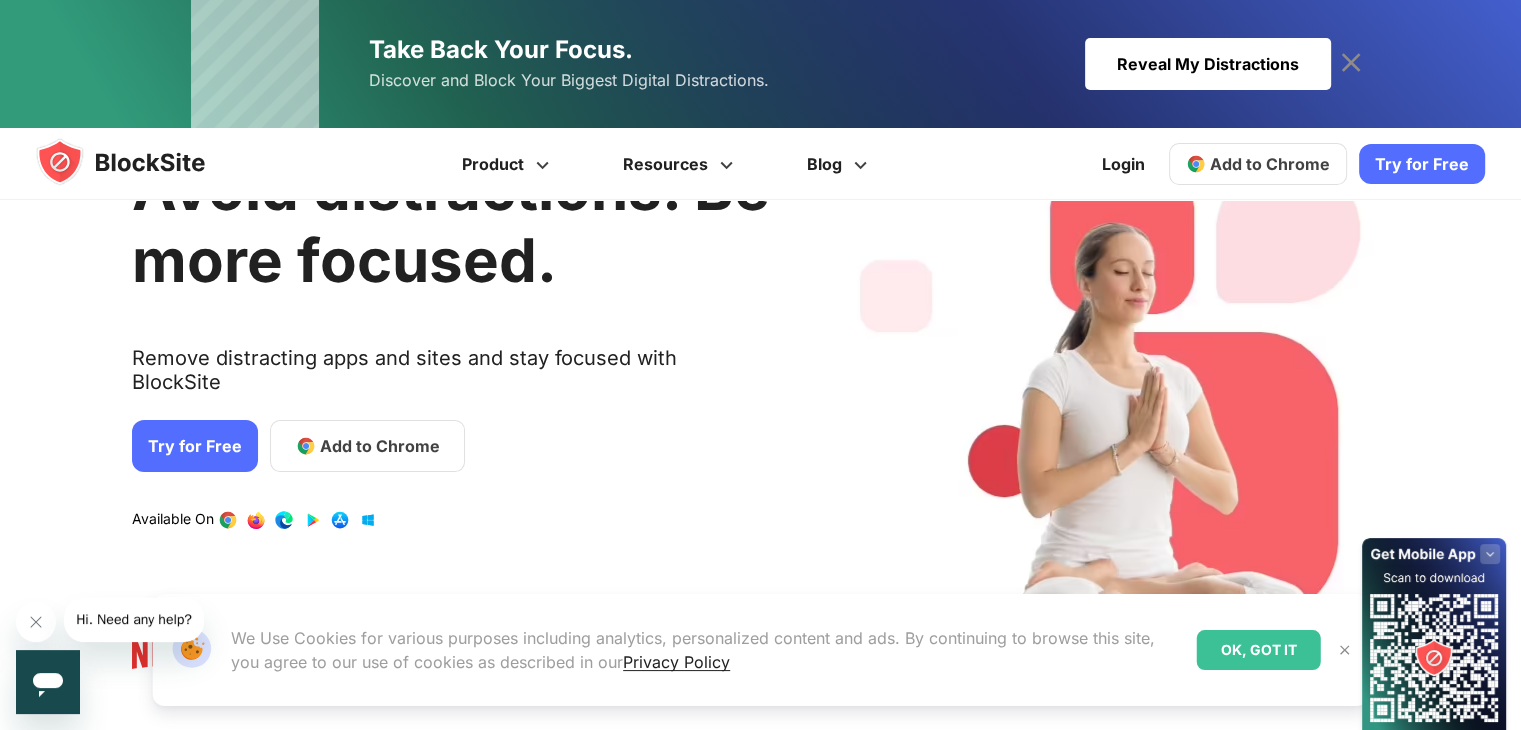 click on "Add to Chrome" at bounding box center [380, 446] 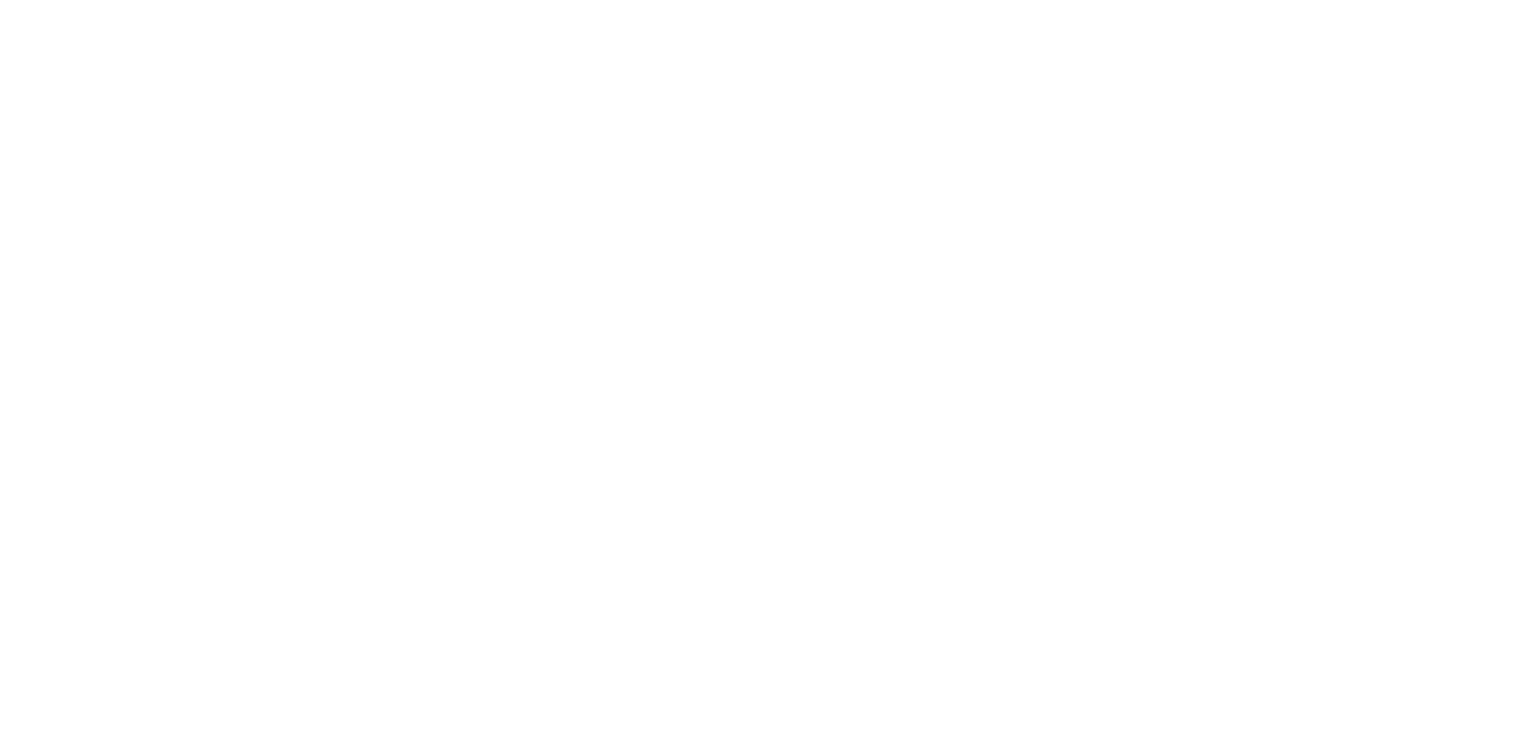scroll, scrollTop: 0, scrollLeft: 0, axis: both 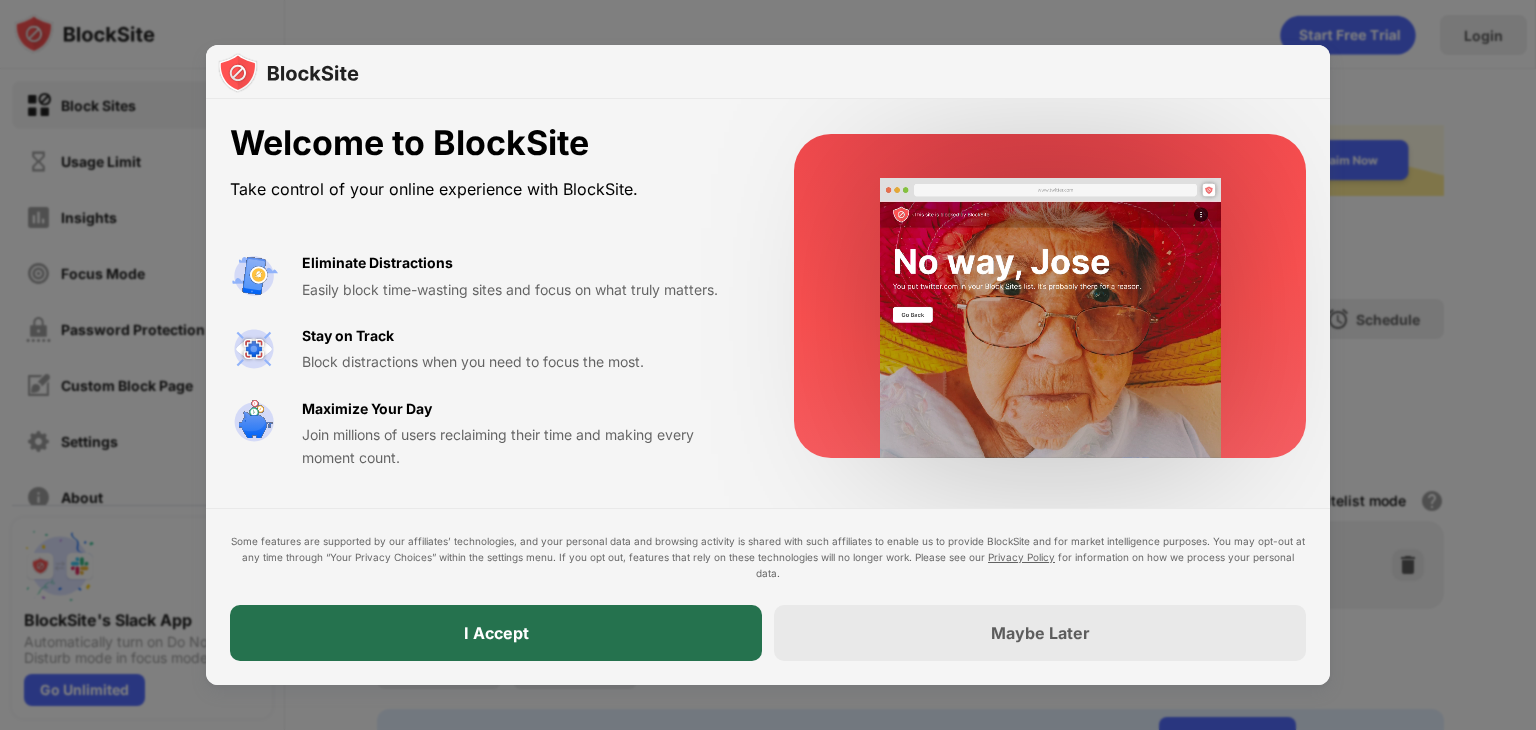 click on "I Accept" at bounding box center (496, 633) 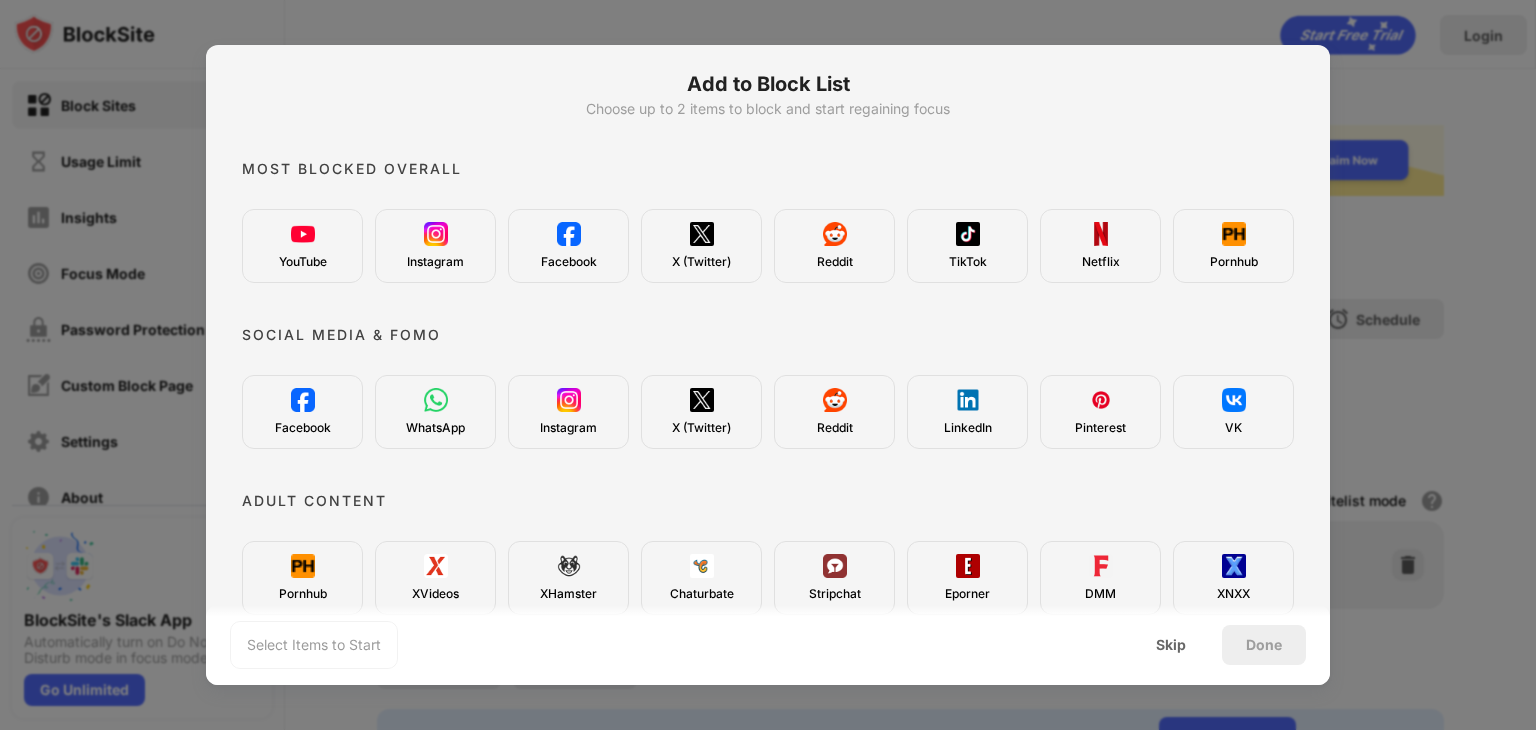 click on "YouTube" at bounding box center [302, 246] 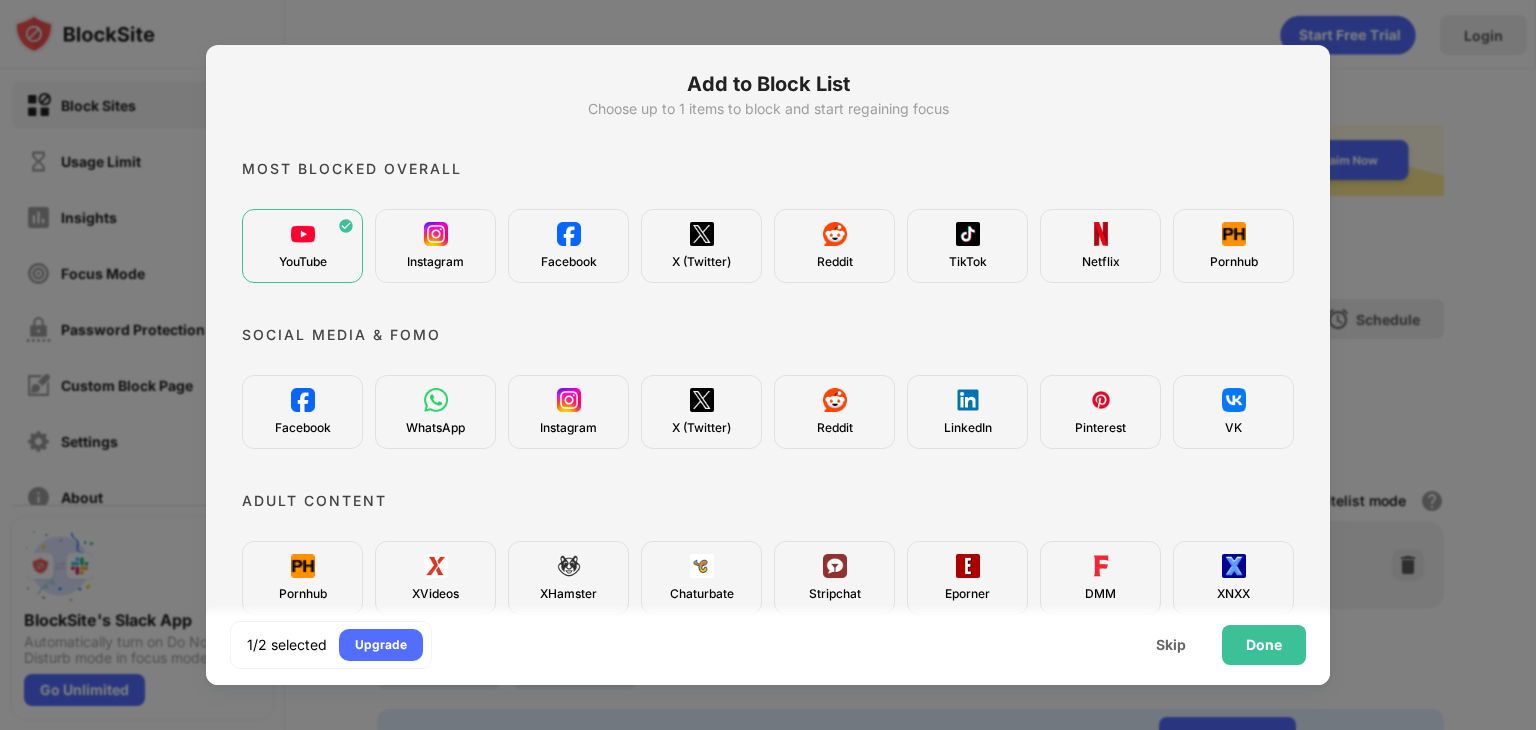 scroll, scrollTop: 0, scrollLeft: 0, axis: both 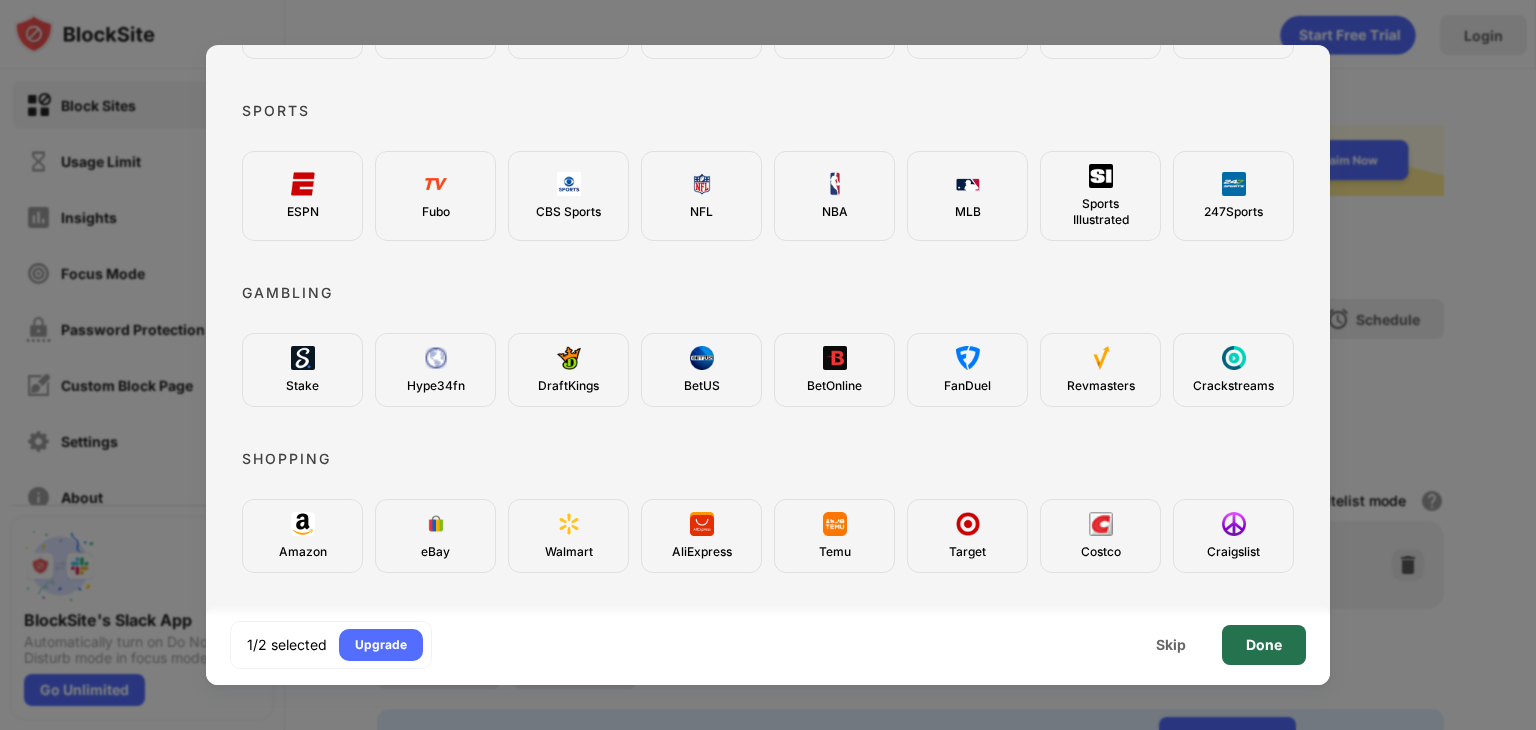 click on "Done" at bounding box center (1264, 645) 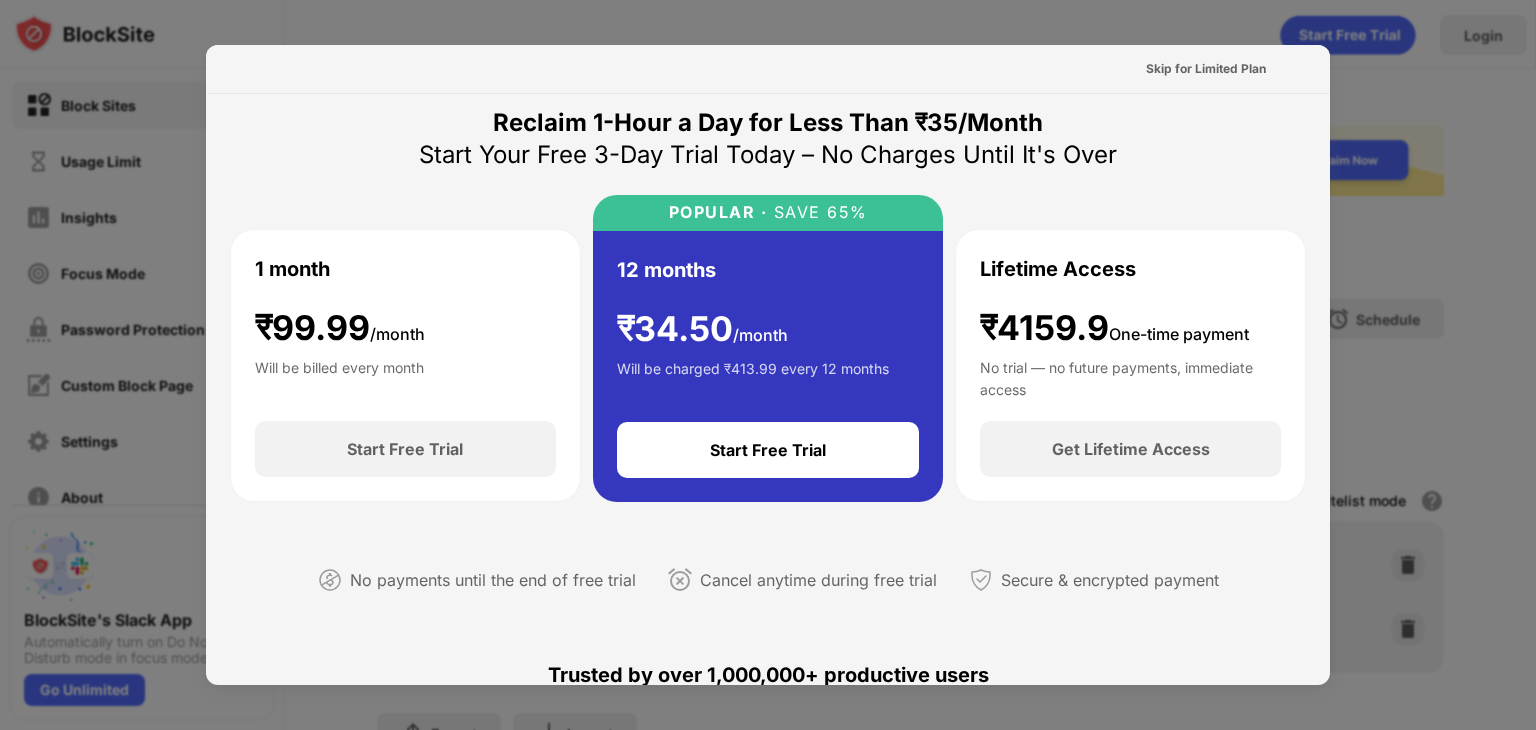 scroll, scrollTop: 3, scrollLeft: 0, axis: vertical 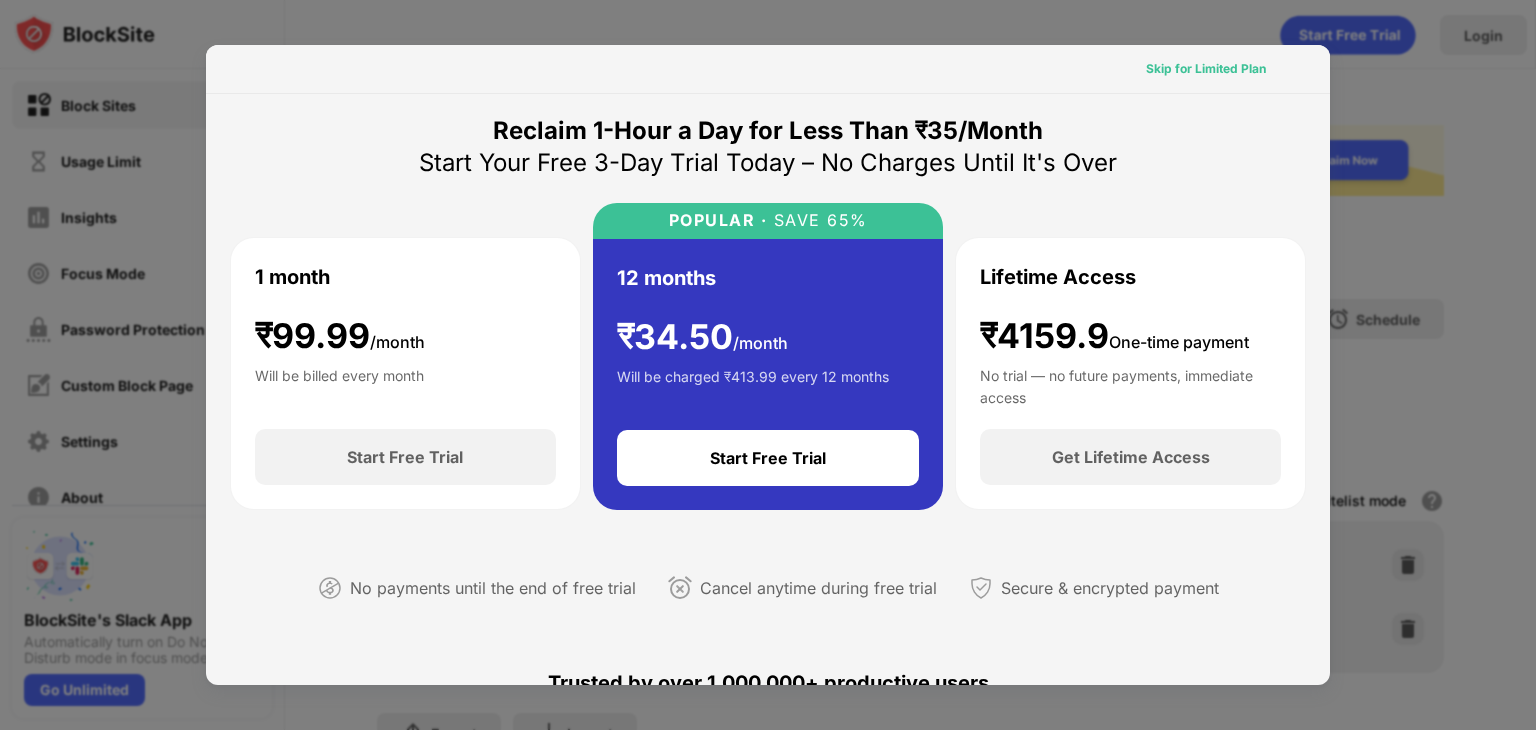 click on "Skip for Limited Plan" at bounding box center (1206, 69) 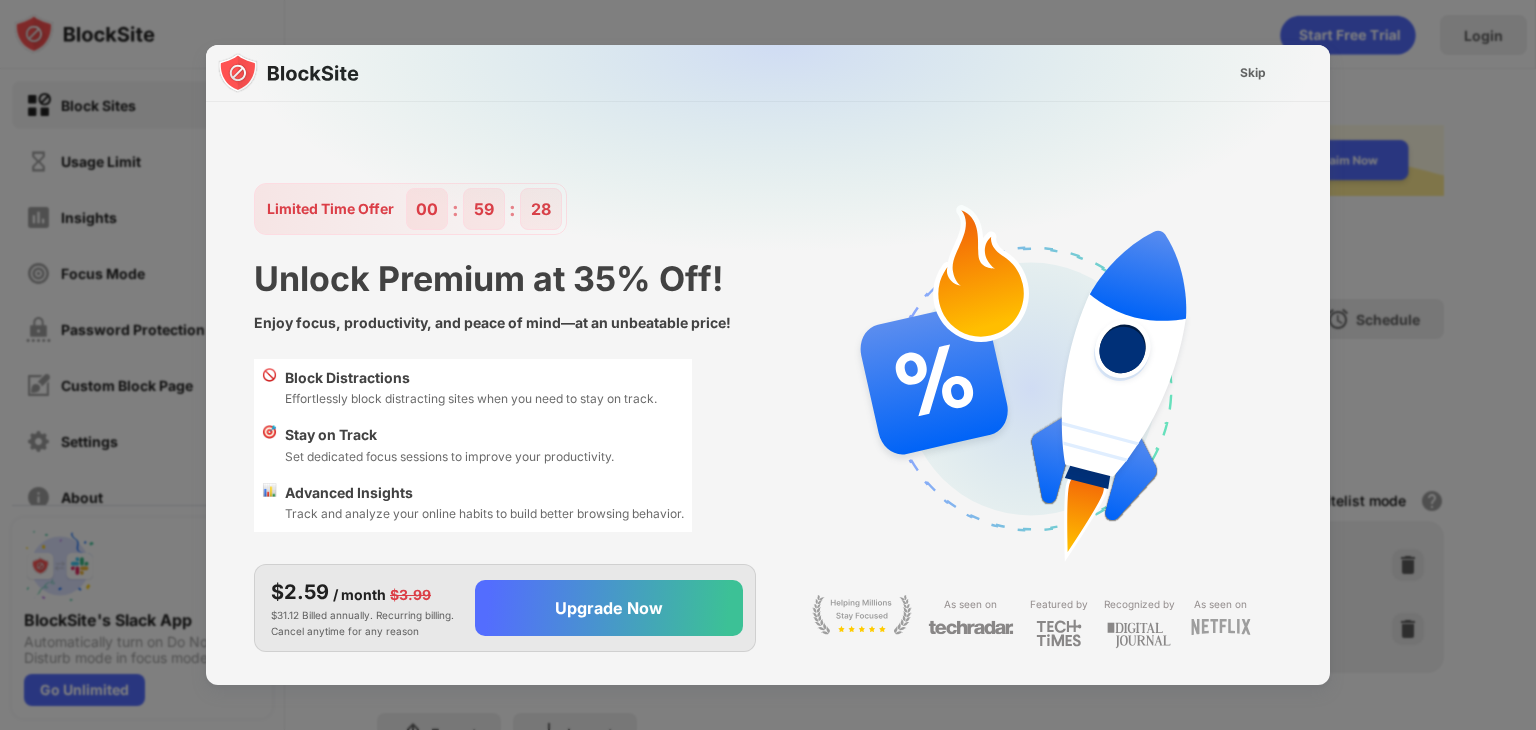 scroll, scrollTop: 0, scrollLeft: 0, axis: both 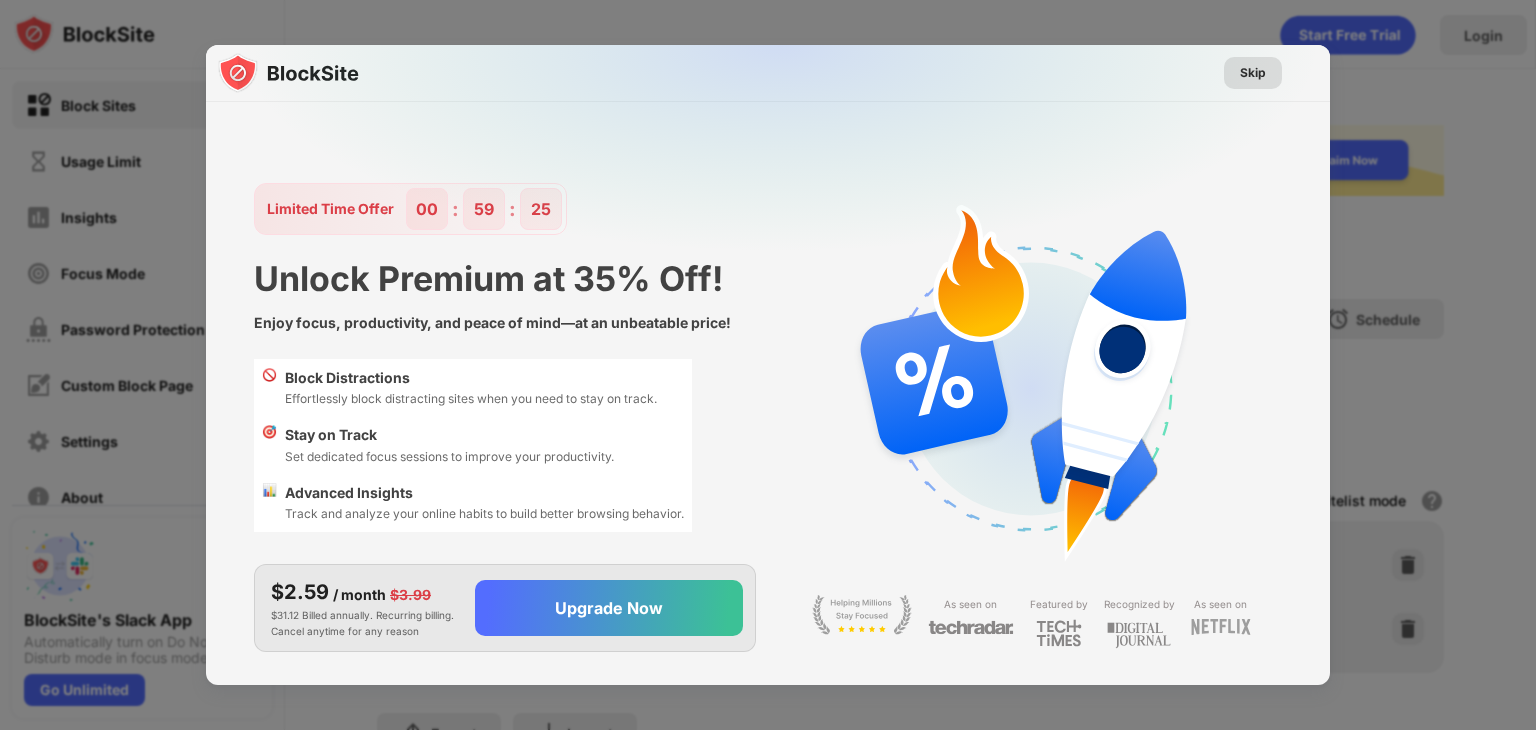 click on "Skip" at bounding box center (1253, 73) 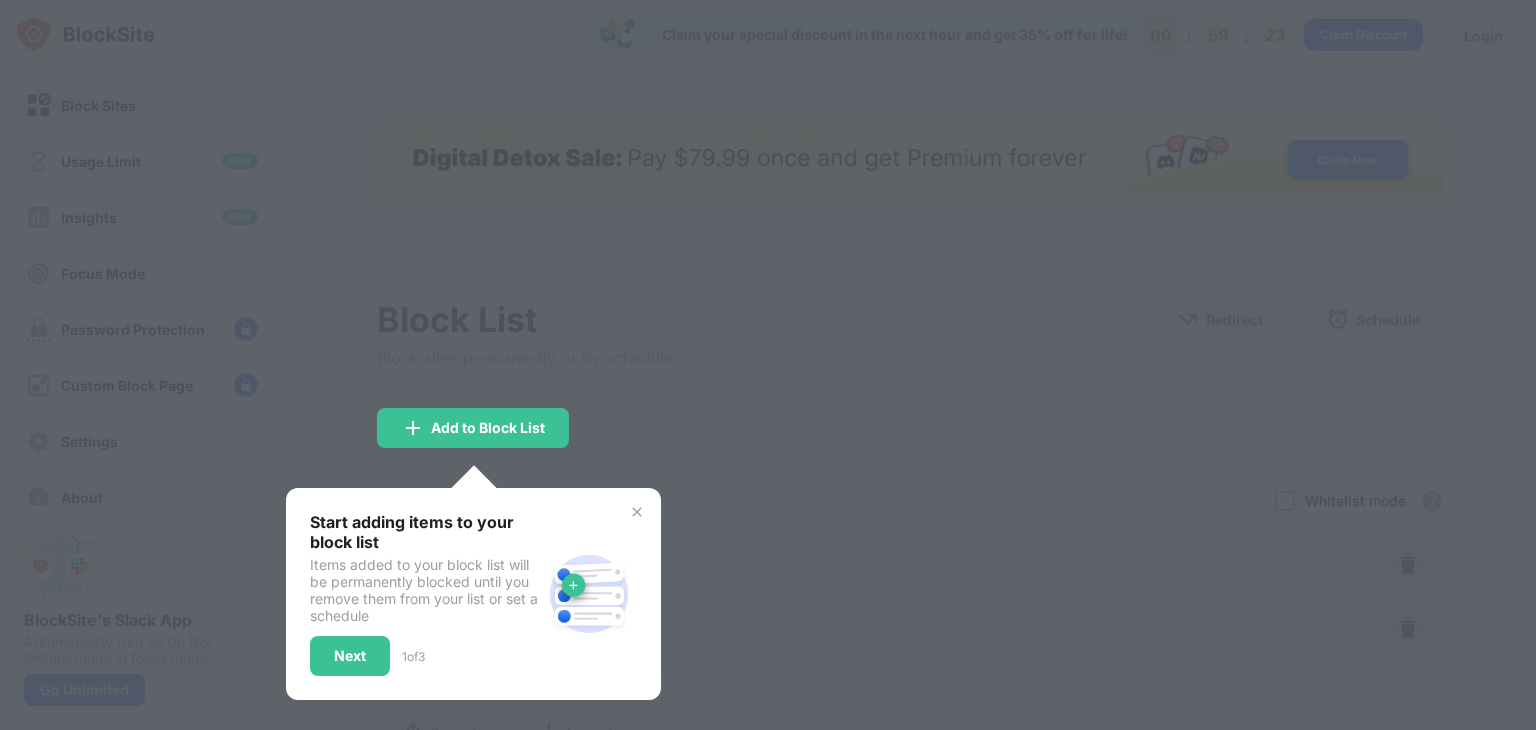 click at bounding box center (768, 365) 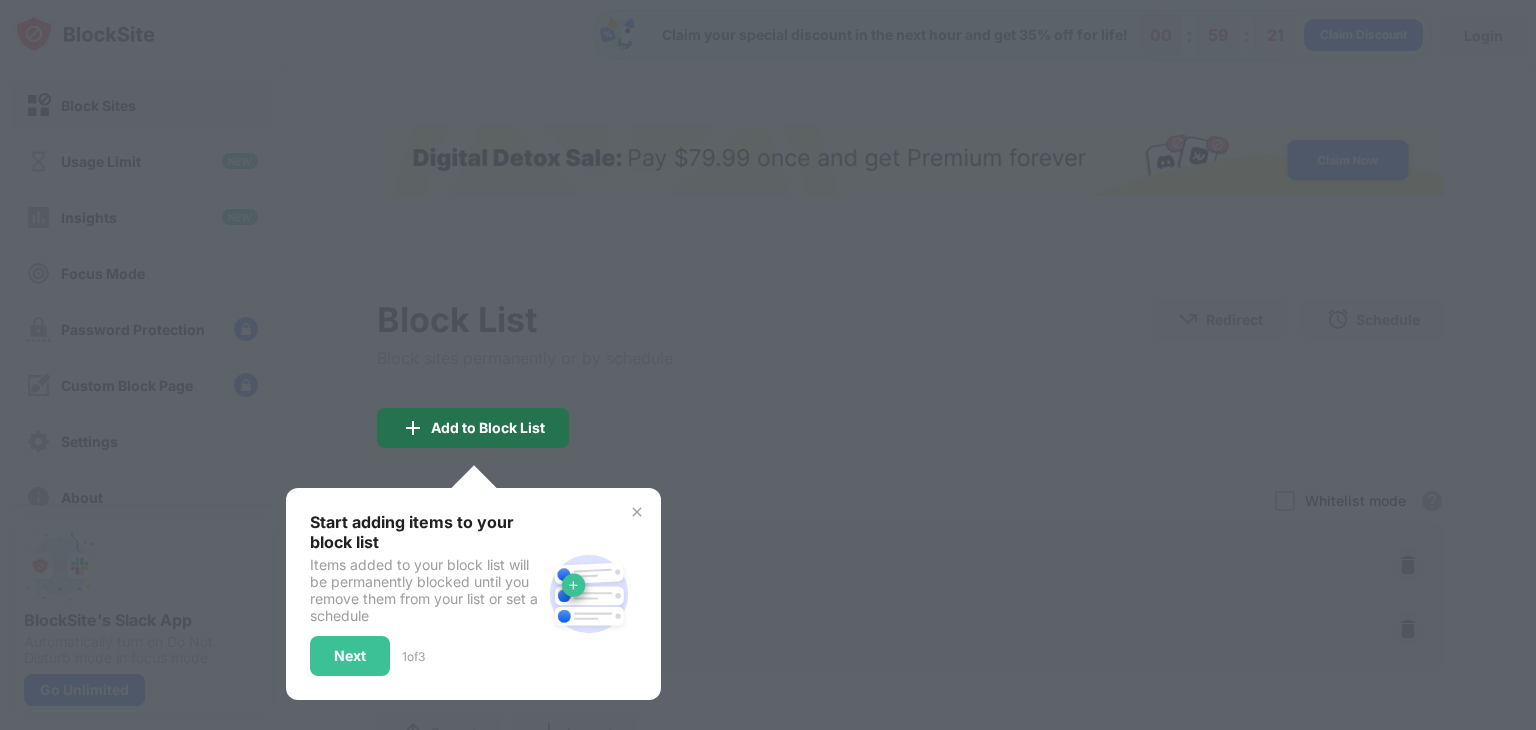 click on "Add to Block List" at bounding box center (488, 428) 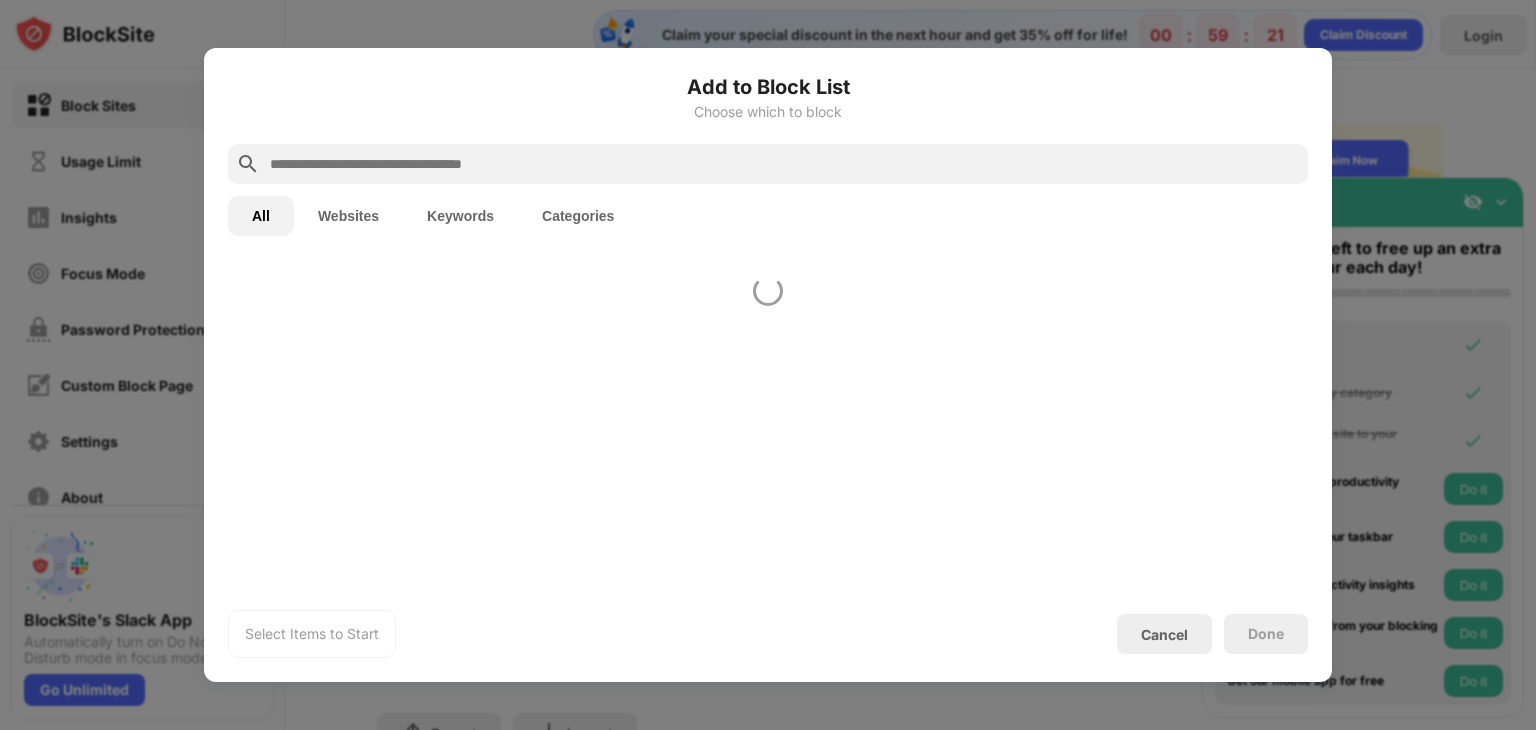 scroll, scrollTop: 0, scrollLeft: 0, axis: both 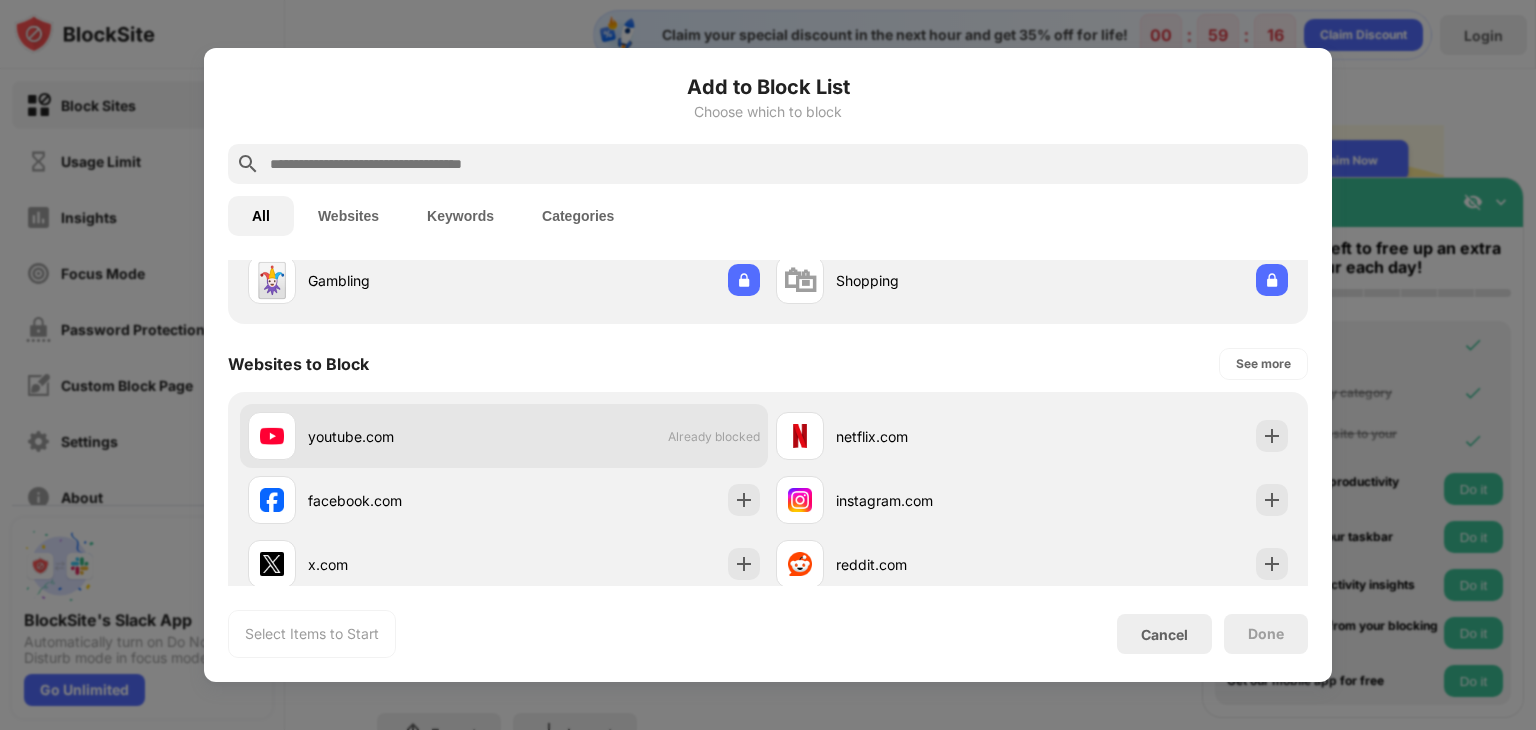 click on "youtube.com" at bounding box center (406, 436) 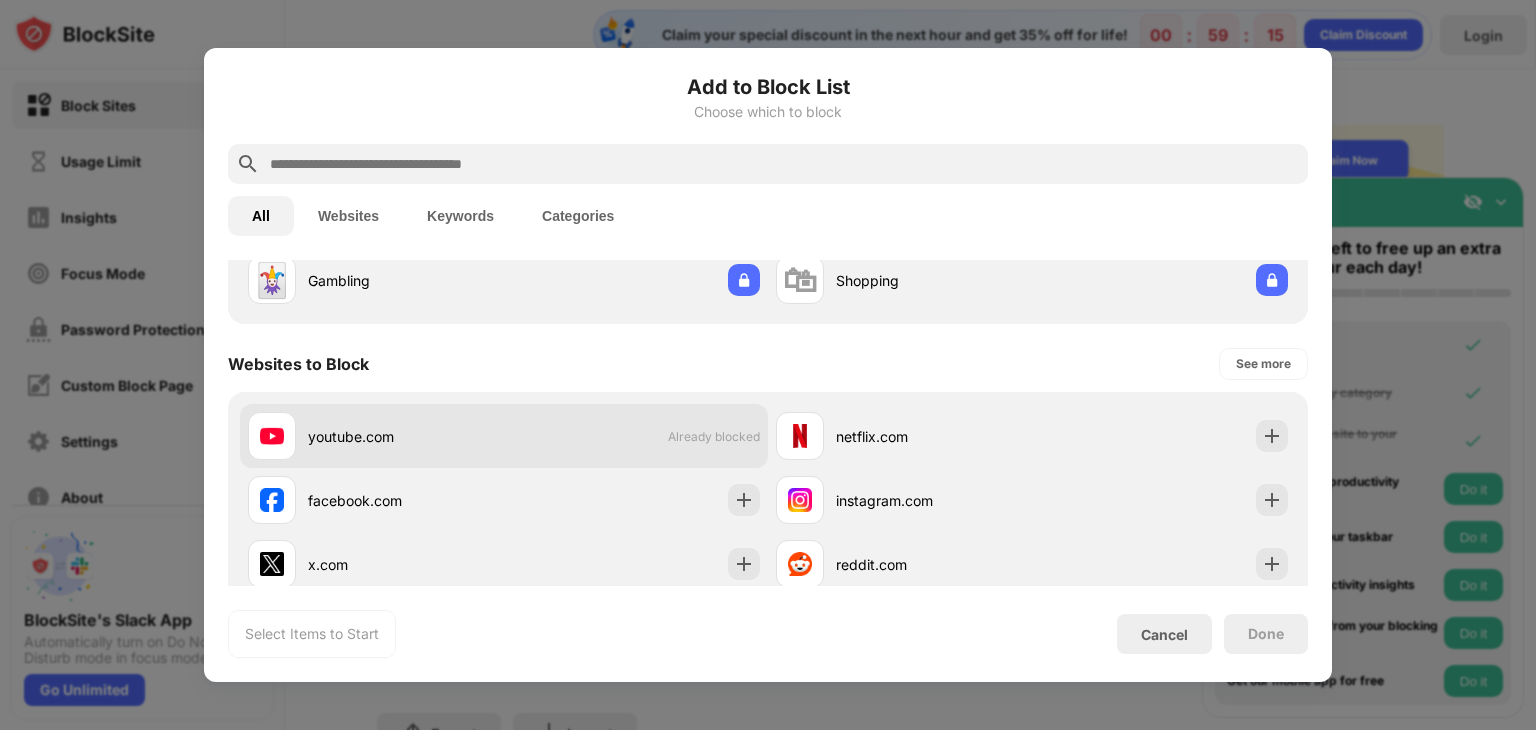 click on "youtube.com" at bounding box center (406, 436) 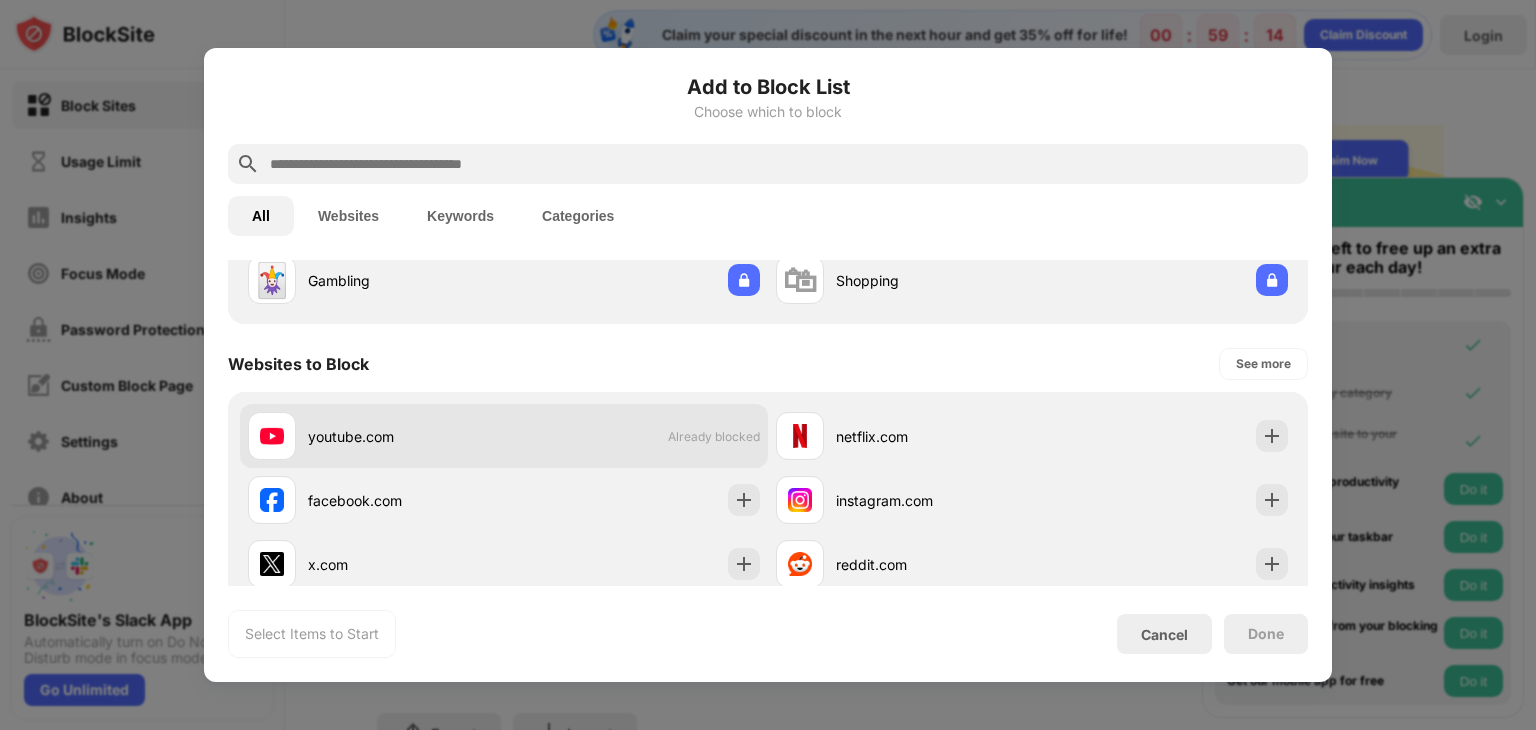 click on "youtube.com" at bounding box center [406, 436] 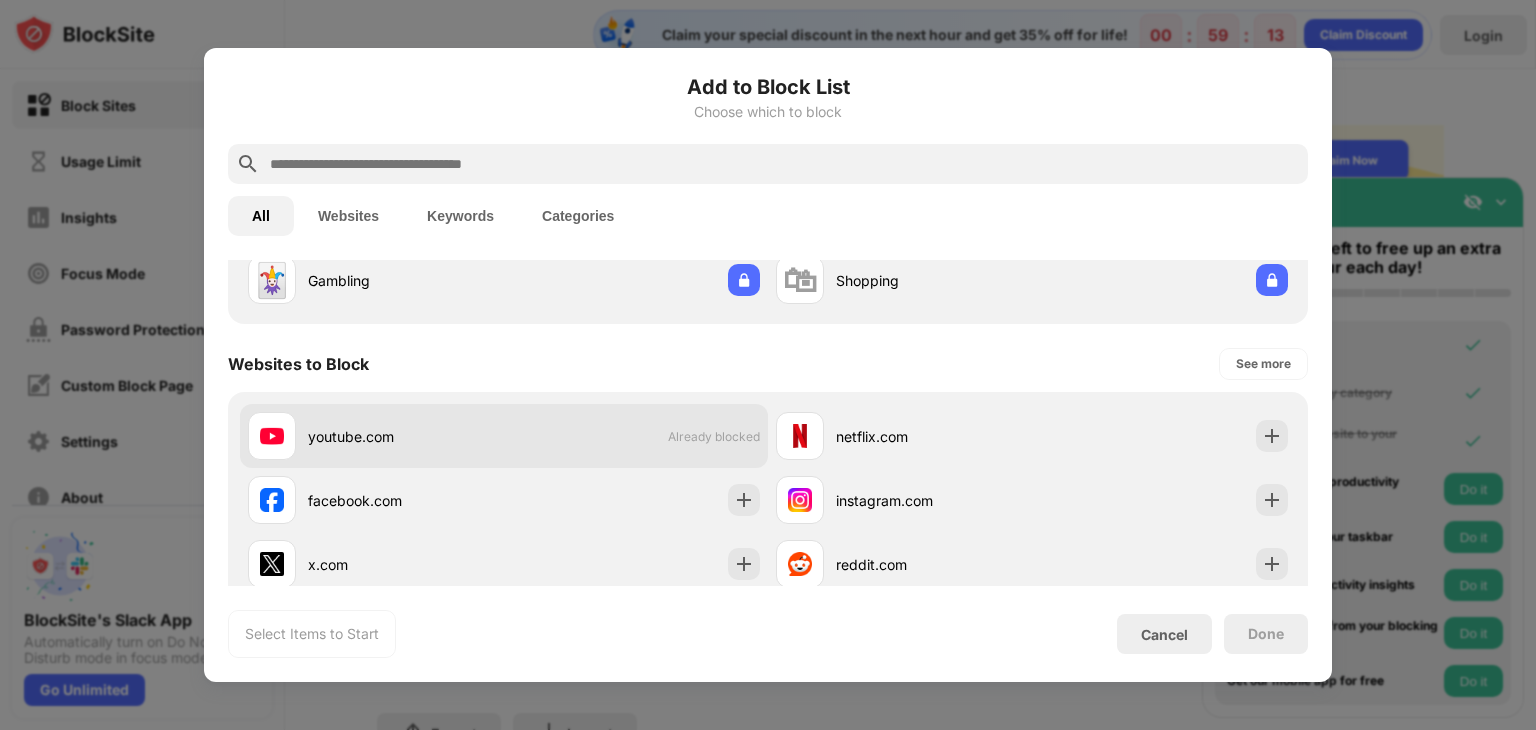 click on "youtube.com" at bounding box center (406, 436) 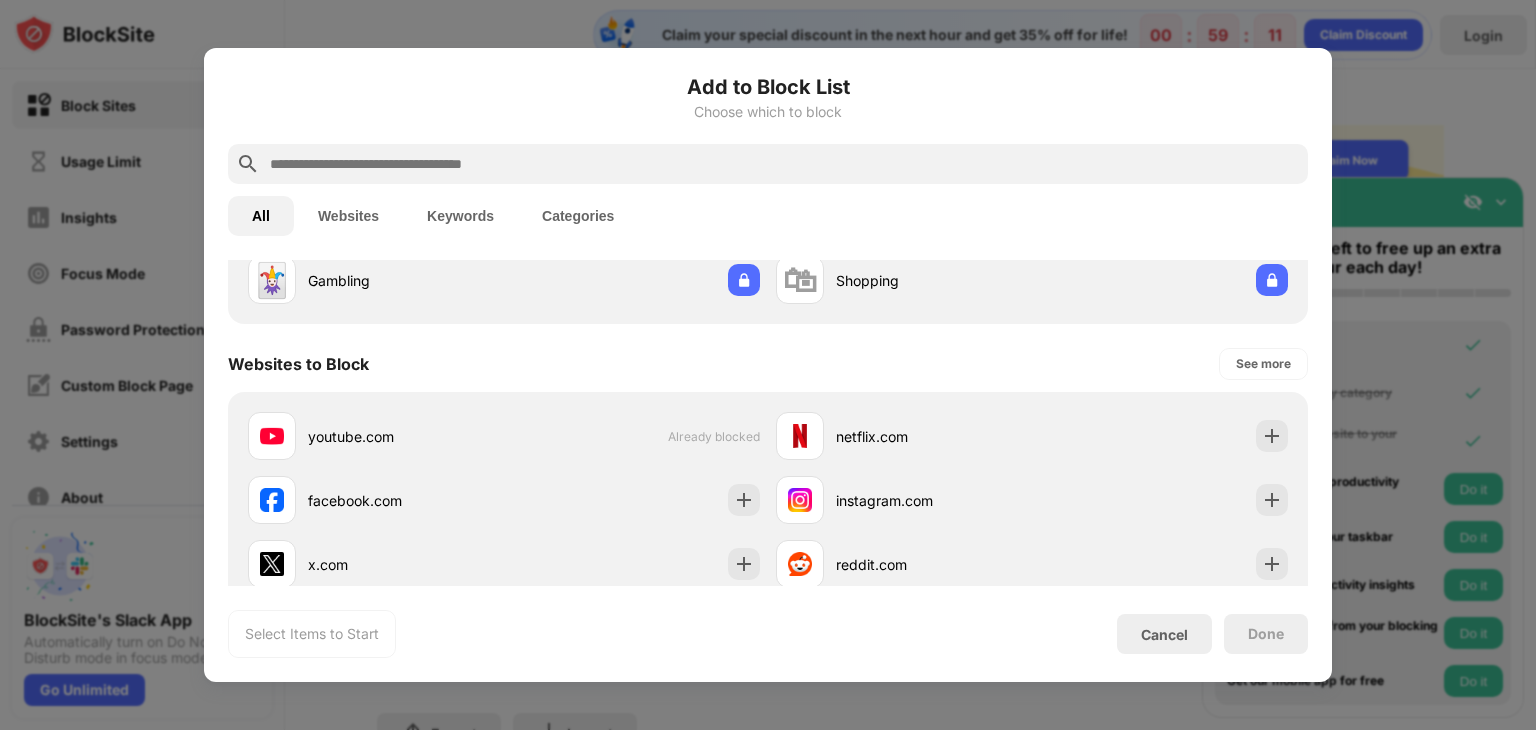 click at bounding box center (784, 164) 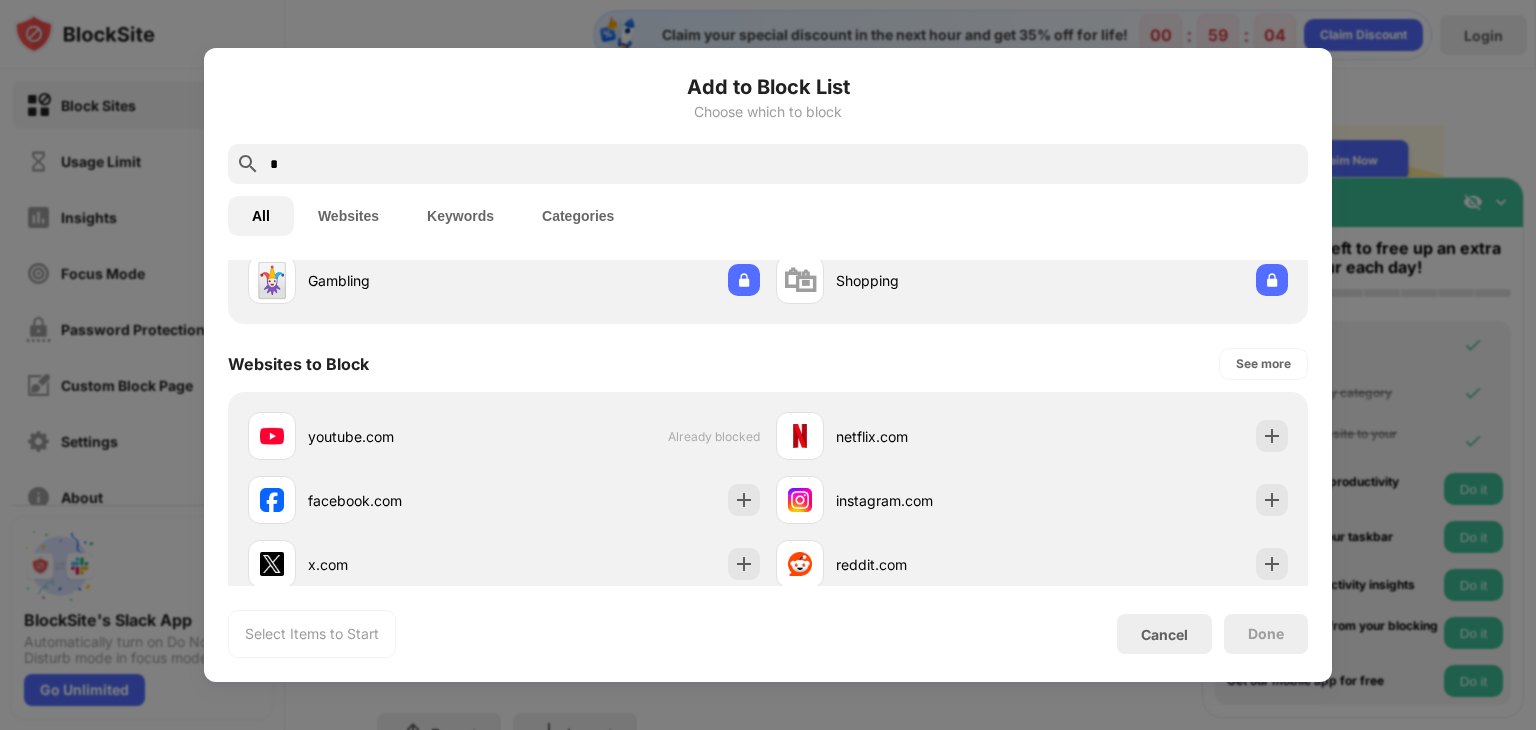 scroll, scrollTop: 0, scrollLeft: 0, axis: both 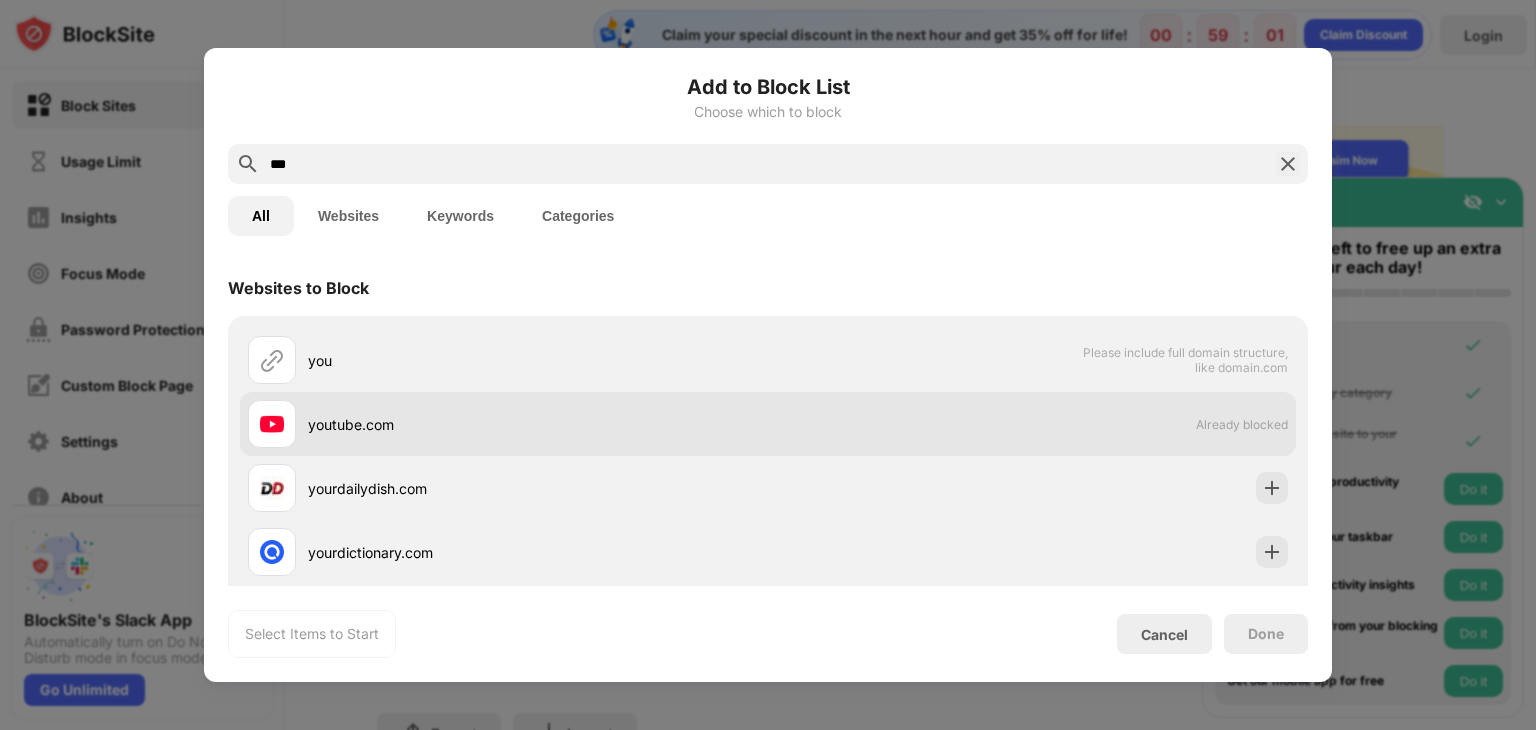 type on "***" 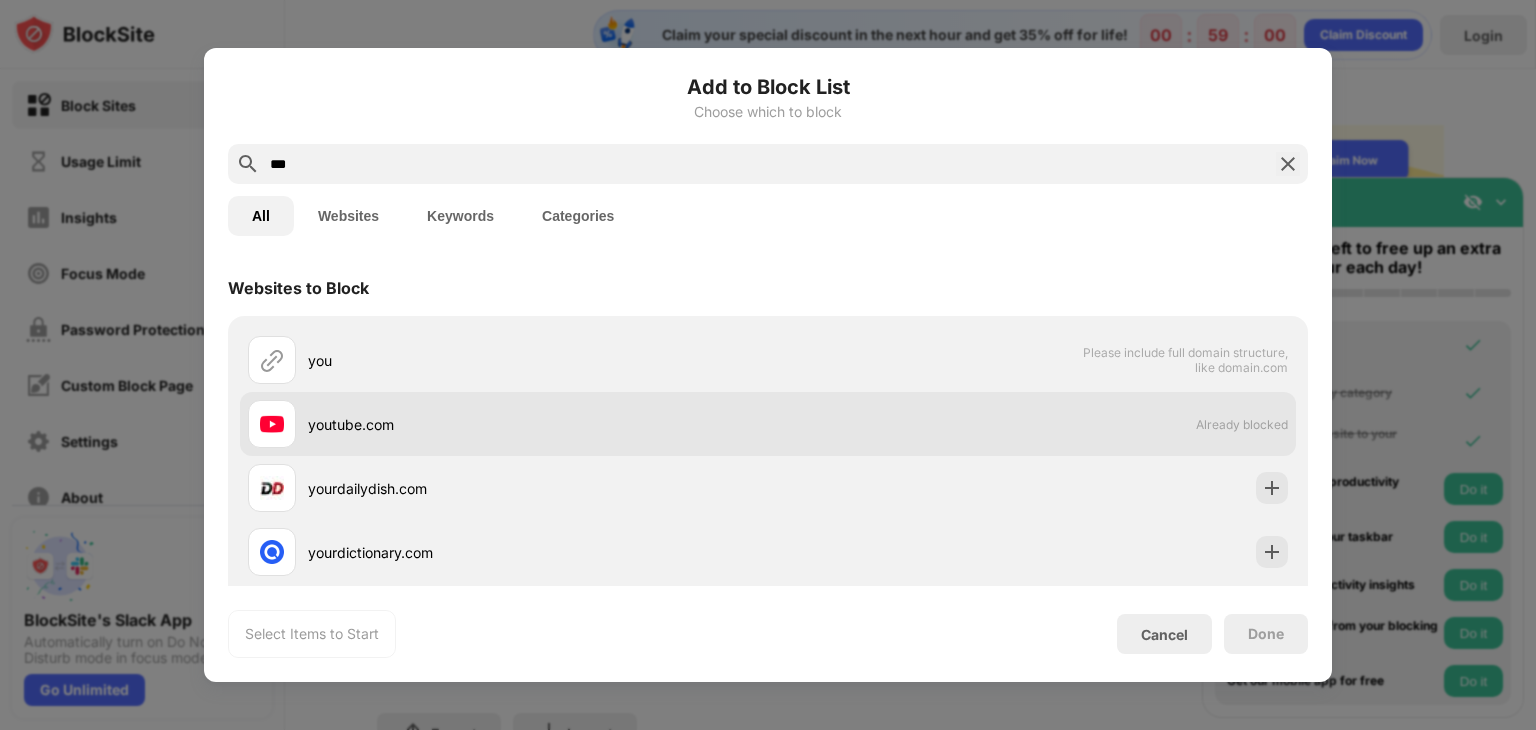 click on "youtube.com" at bounding box center (508, 424) 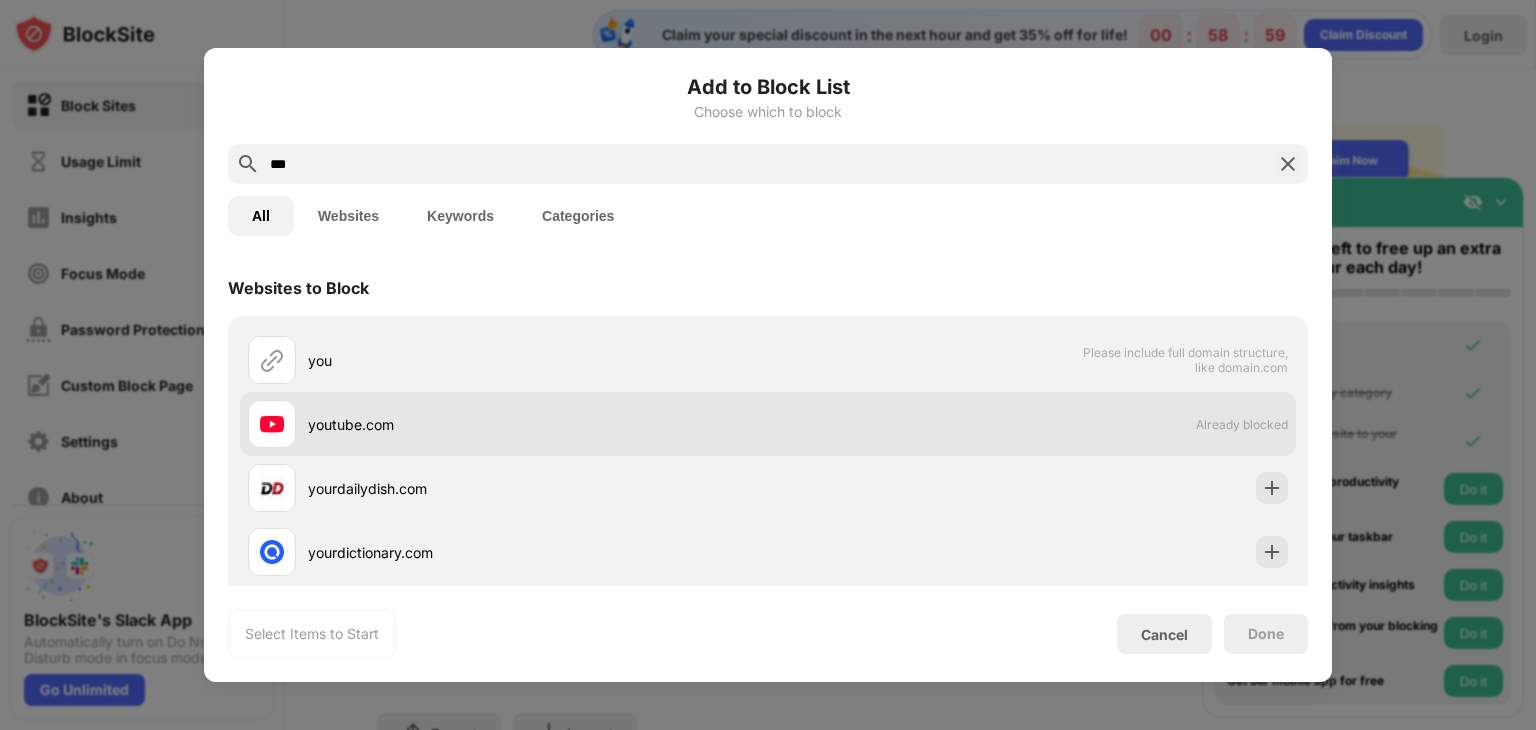 click on "youtube.com" at bounding box center [508, 424] 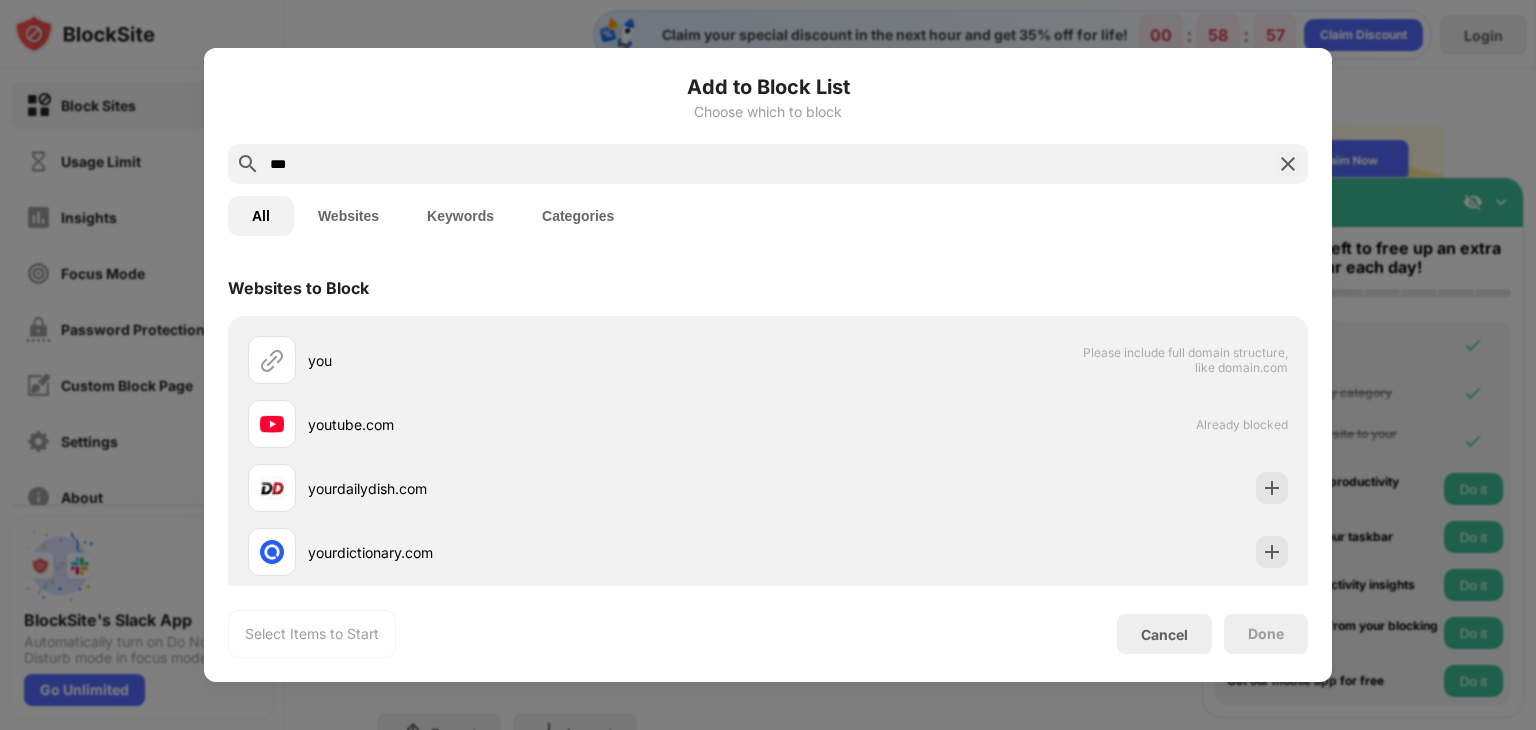 click at bounding box center (1288, 164) 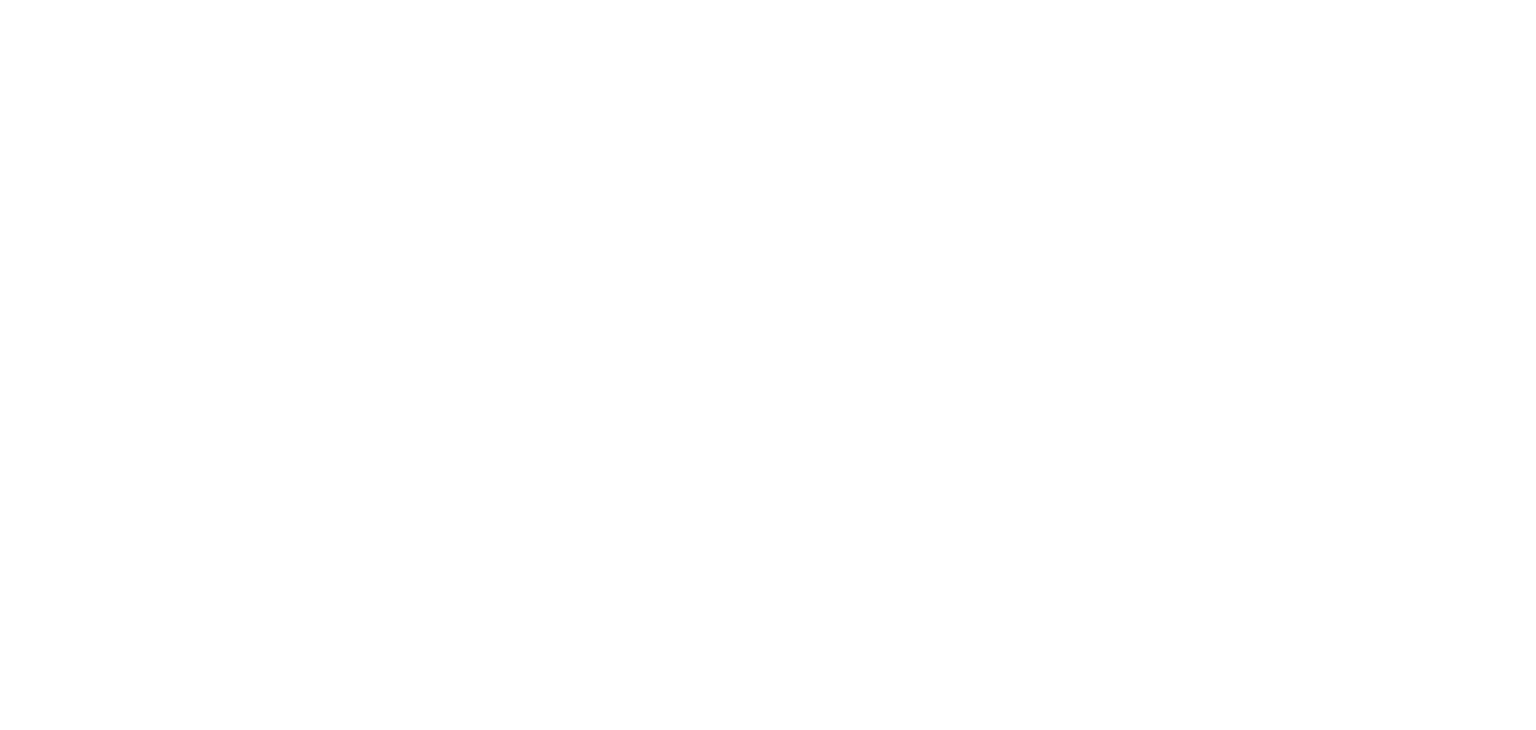 scroll, scrollTop: 0, scrollLeft: 0, axis: both 